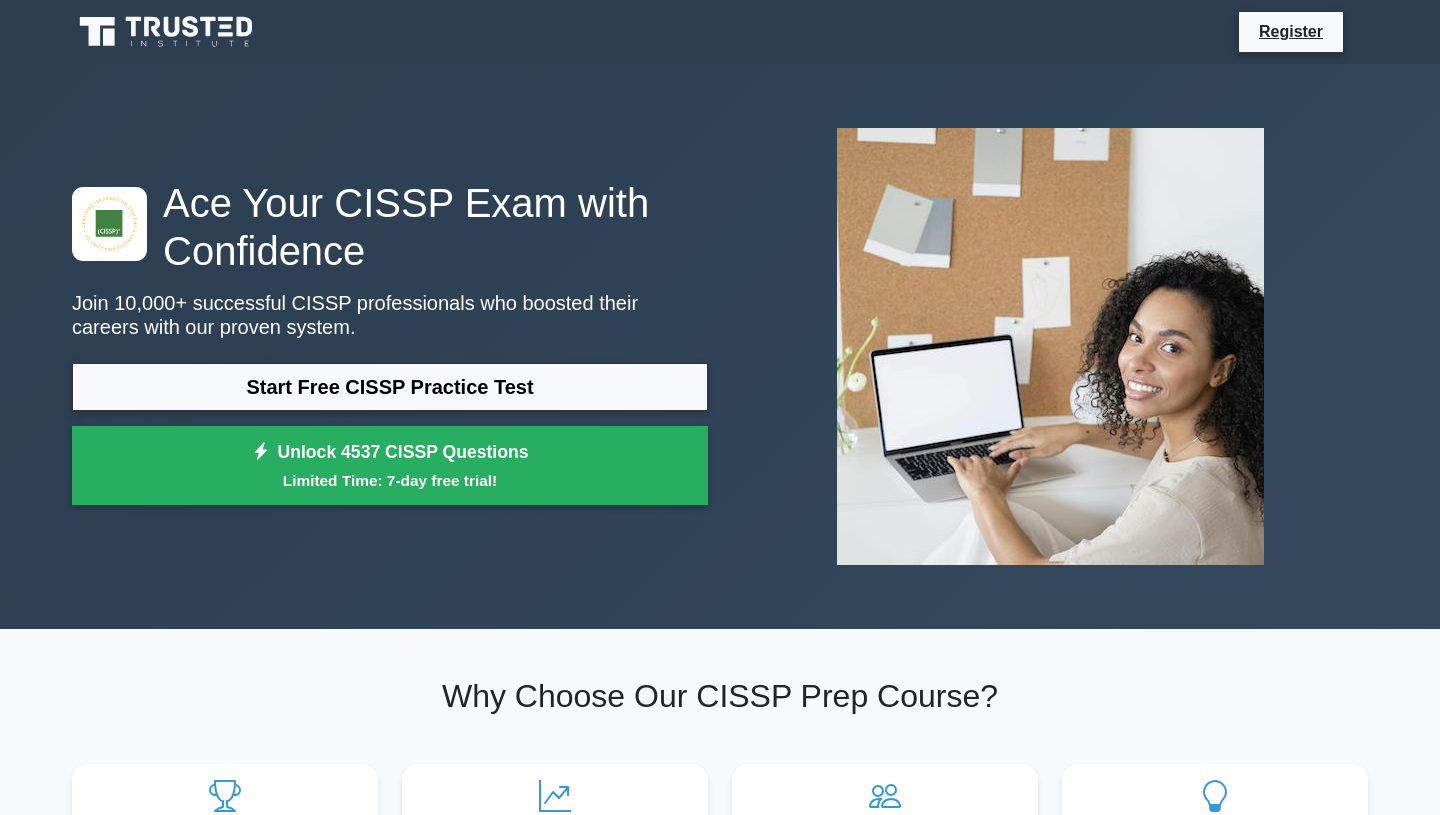 scroll, scrollTop: 0, scrollLeft: 0, axis: both 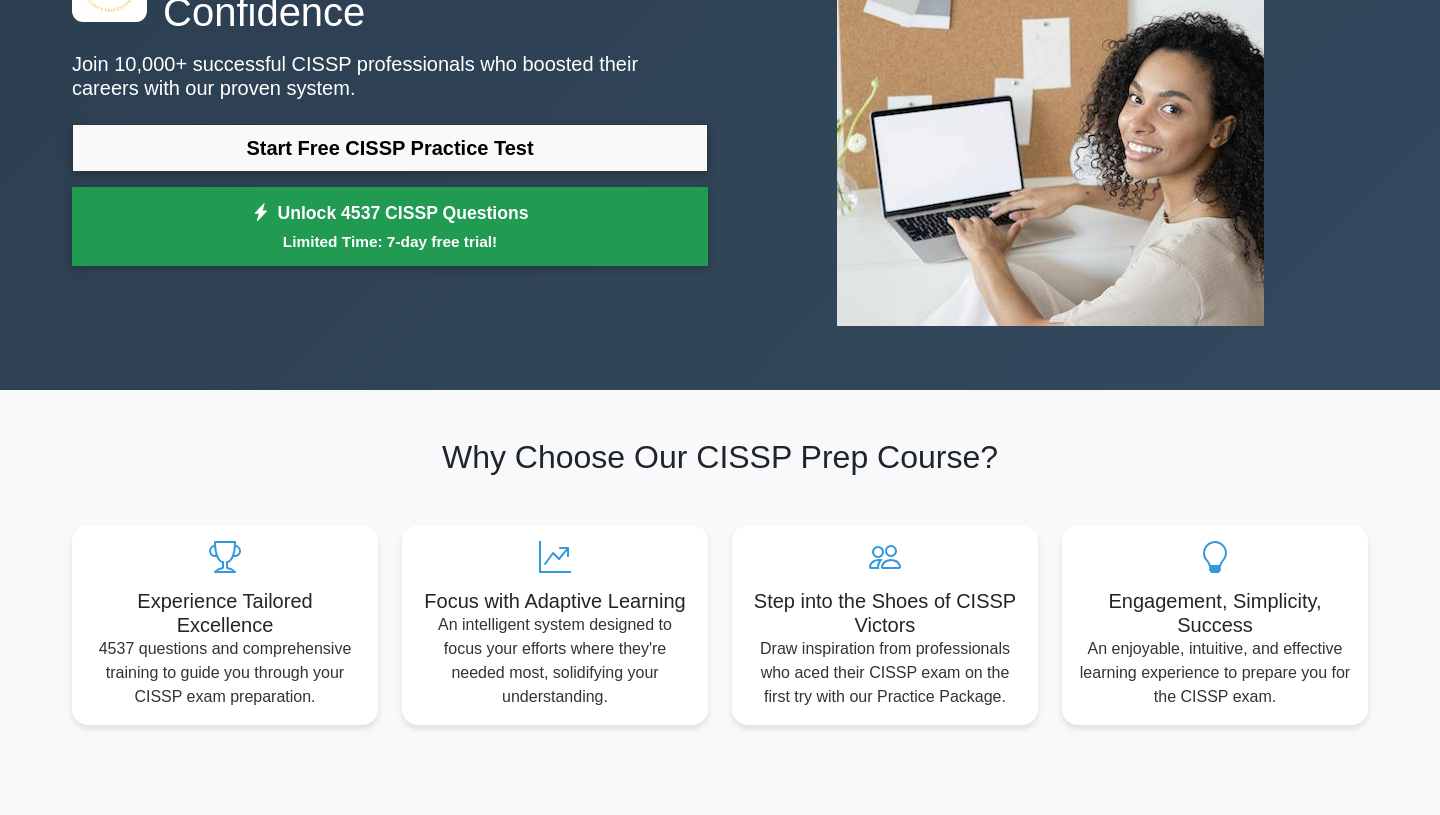 click on "Unlock 4537 CISSP Questions
Limited Time: 7-day free trial!" at bounding box center [390, 227] 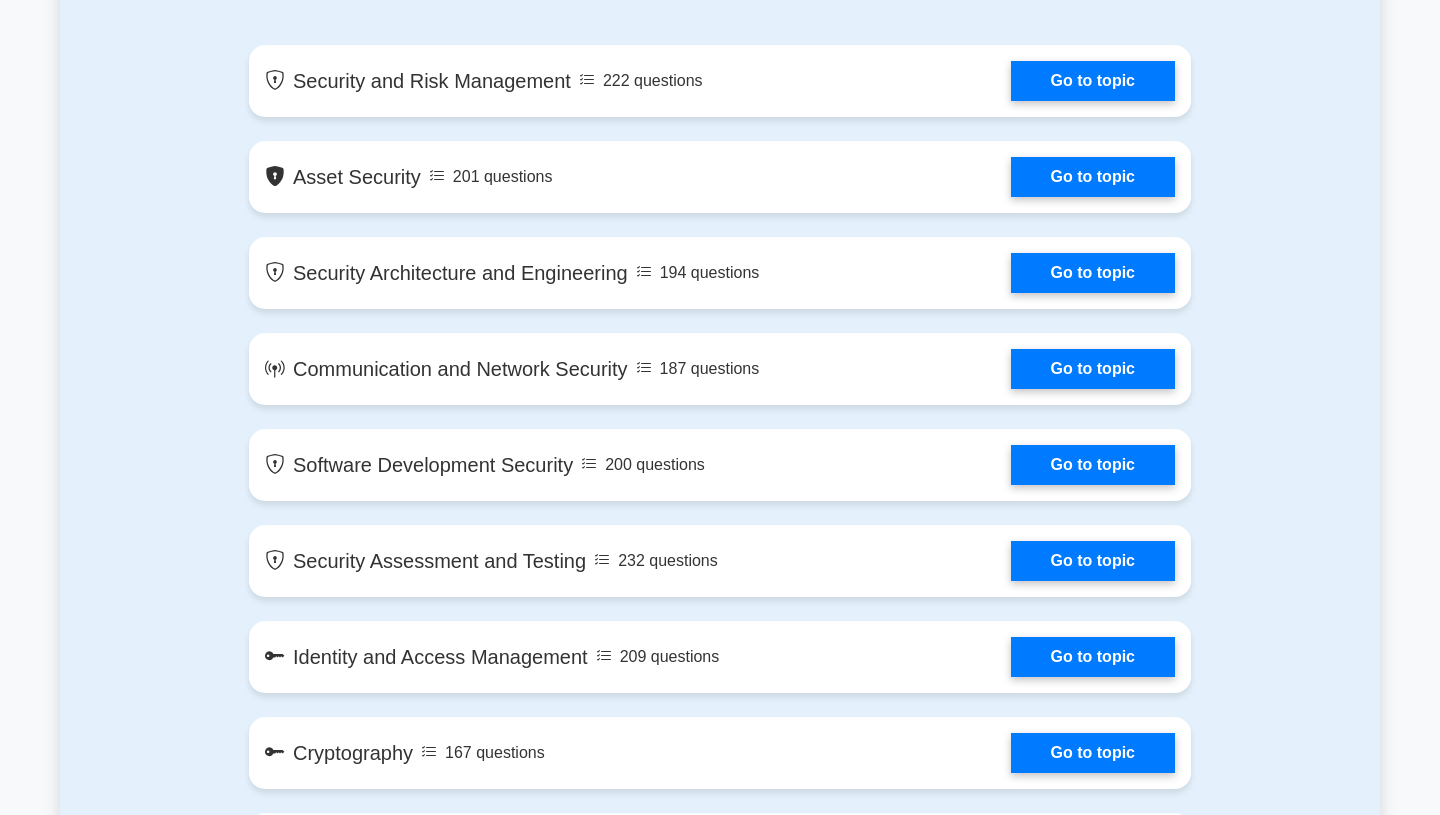 scroll, scrollTop: 1148, scrollLeft: 0, axis: vertical 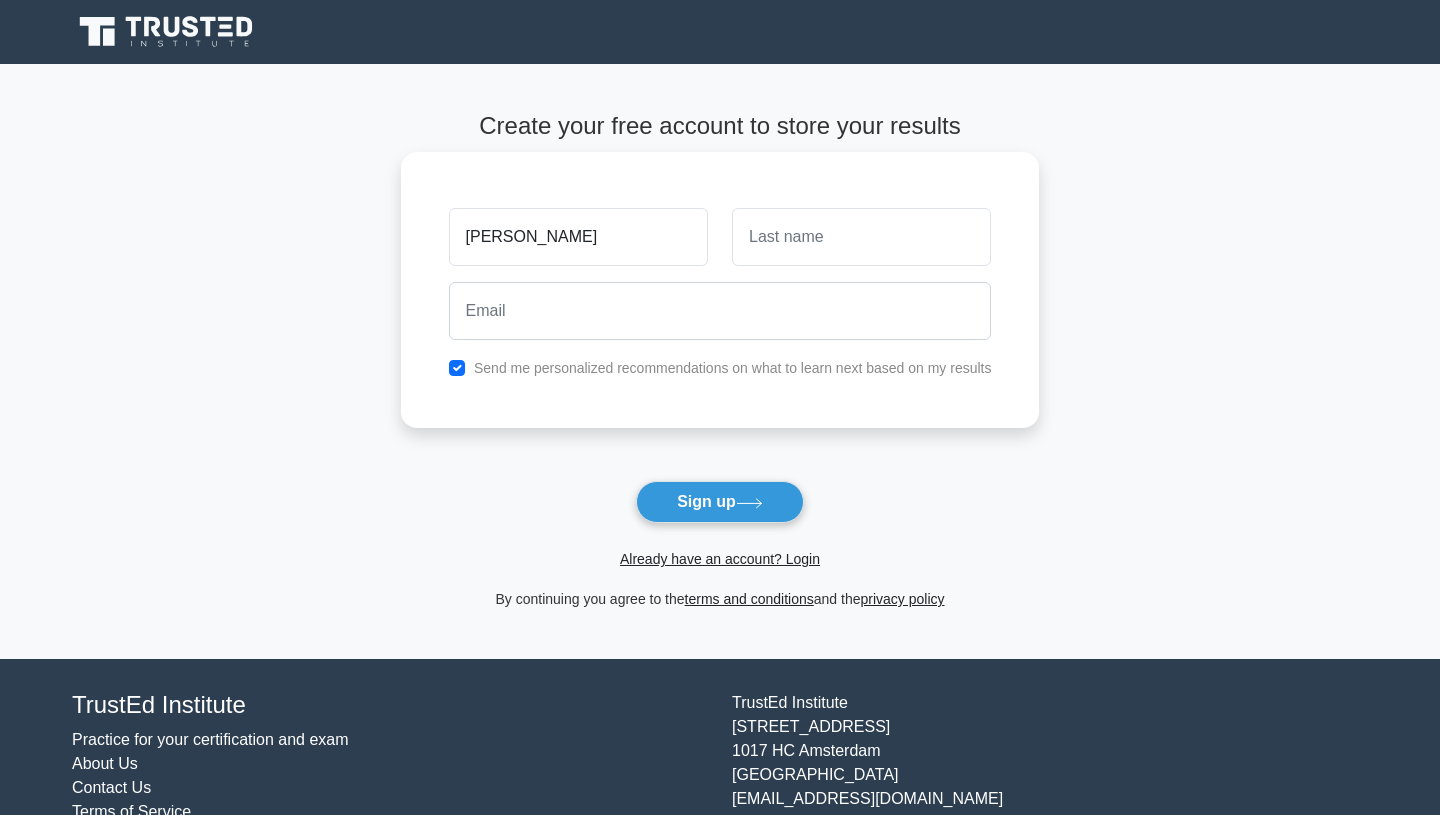 type on "April Jayl Amor" 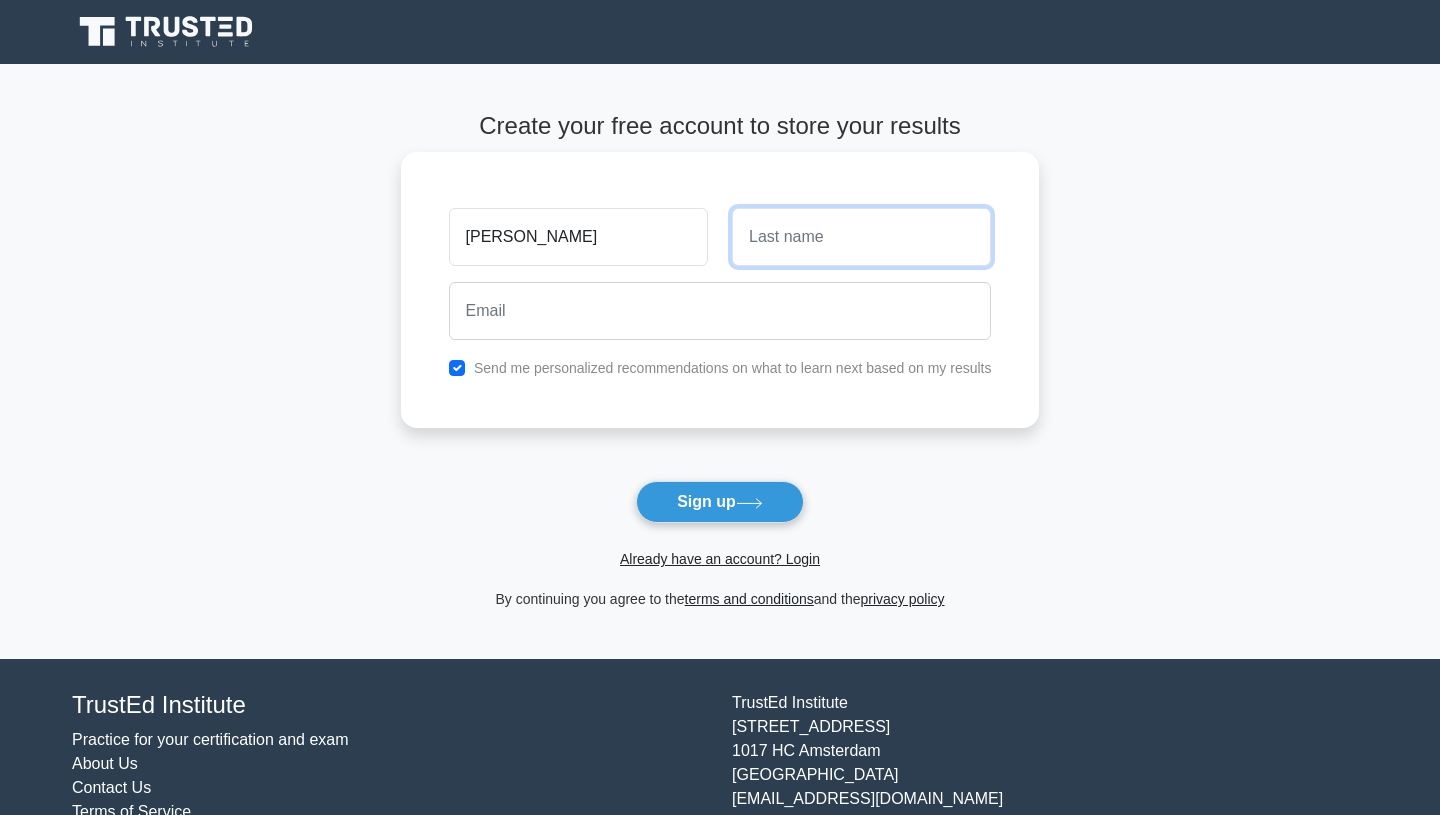 click at bounding box center [861, 237] 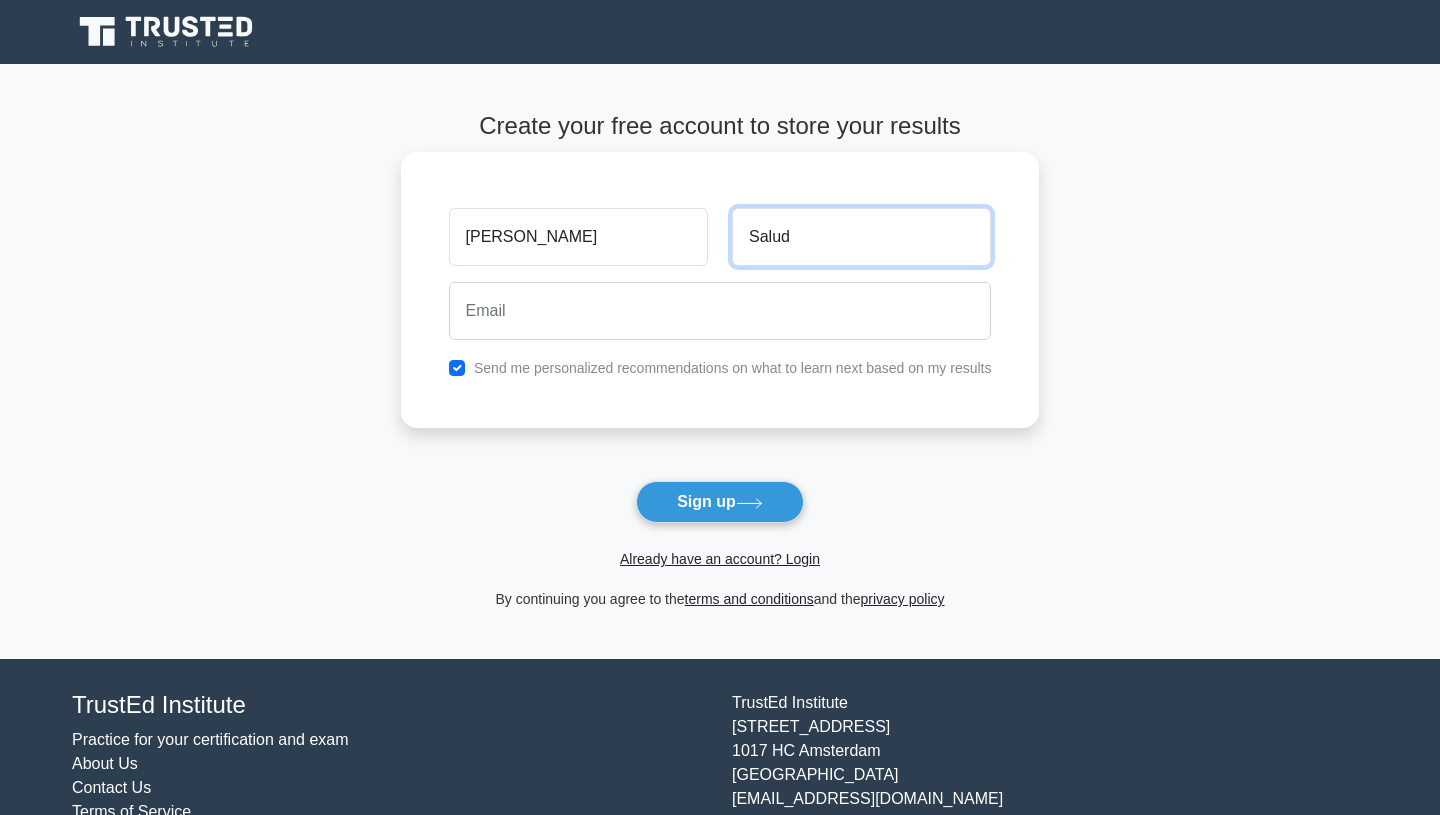 type on "Salud" 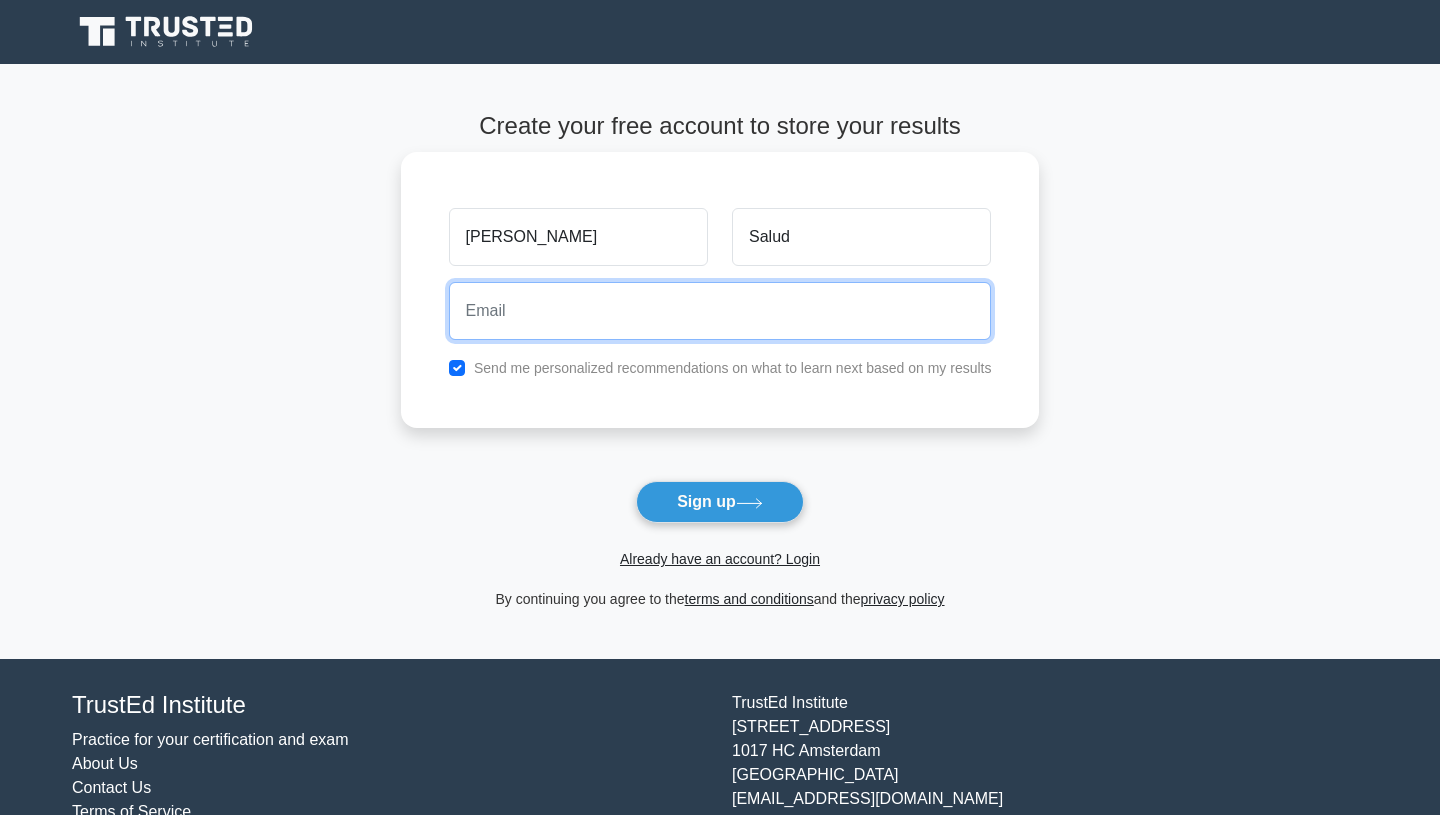 click at bounding box center [720, 311] 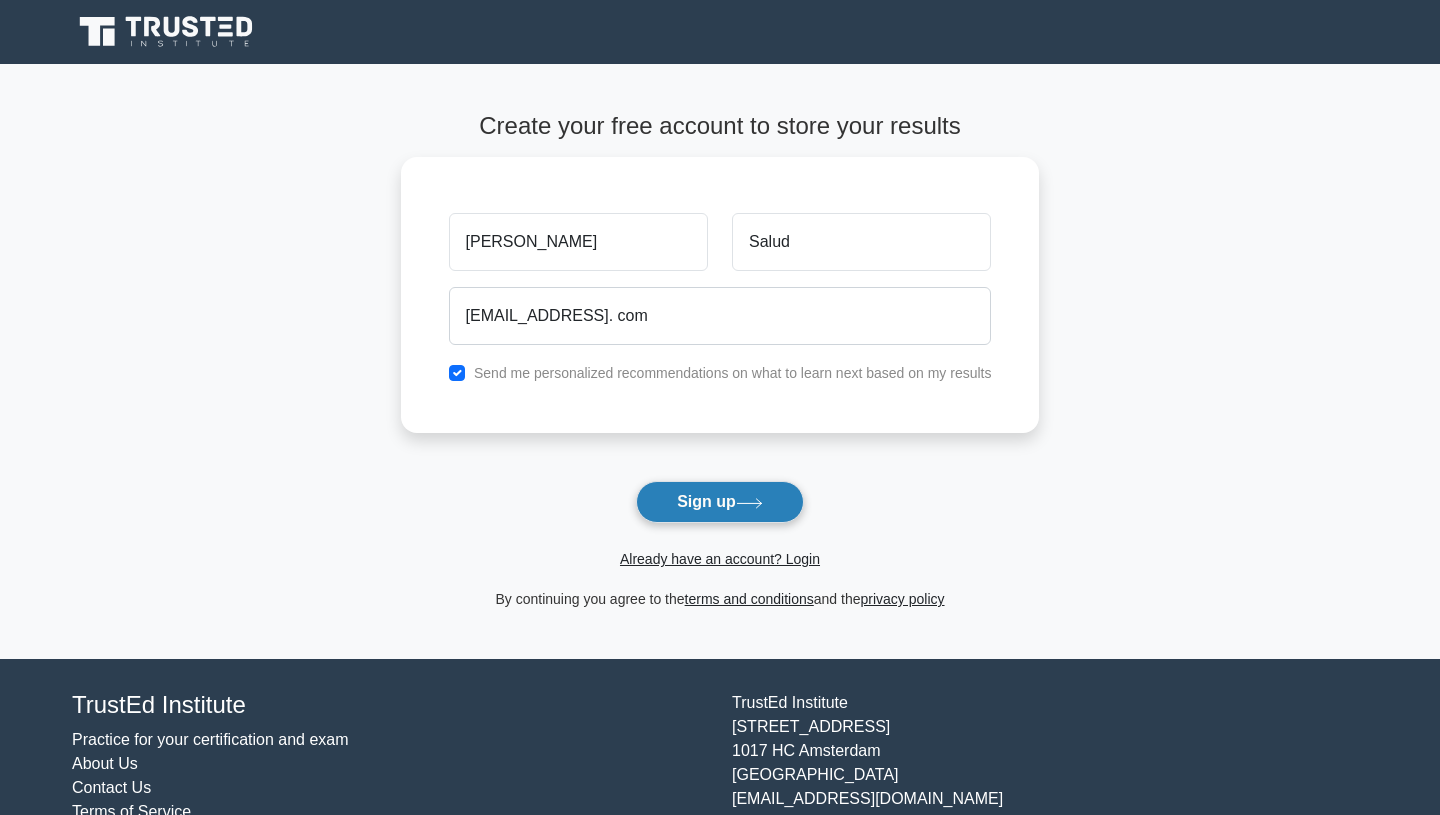 click on "Sign up" at bounding box center (720, 502) 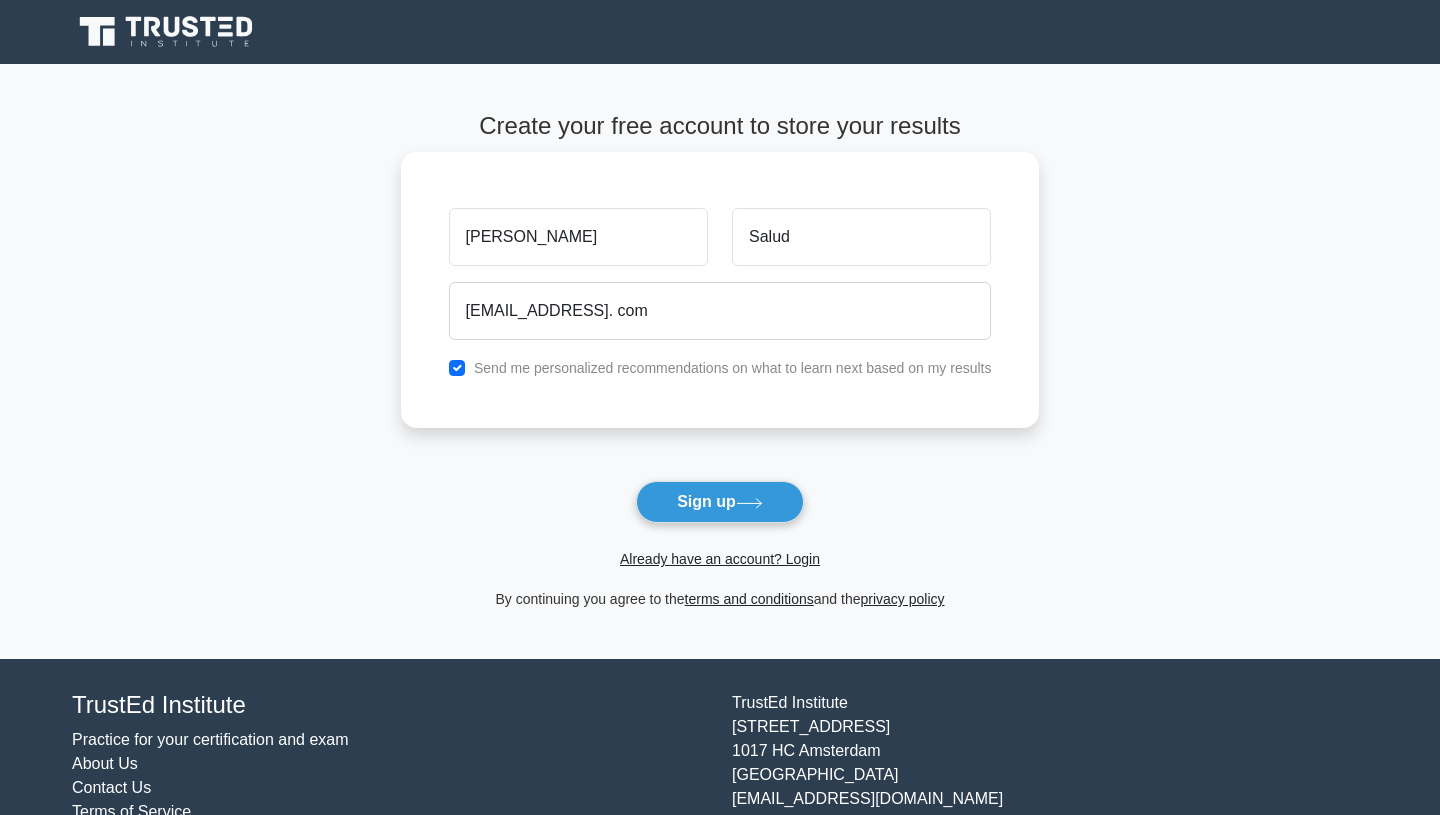 click on "Send me personalized recommendations on what to learn next based on my results" at bounding box center [733, 368] 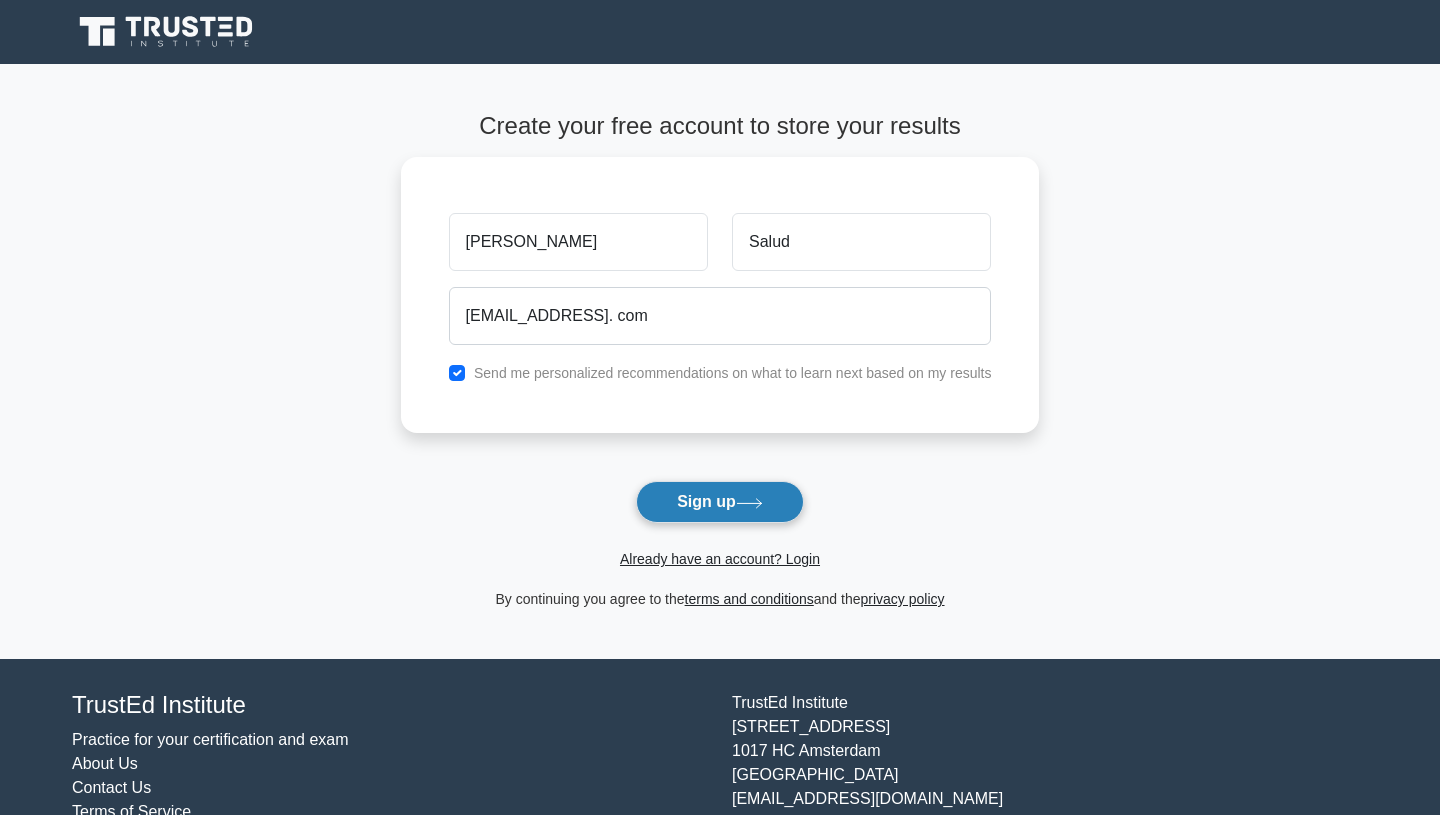 click on "Sign up" at bounding box center [720, 502] 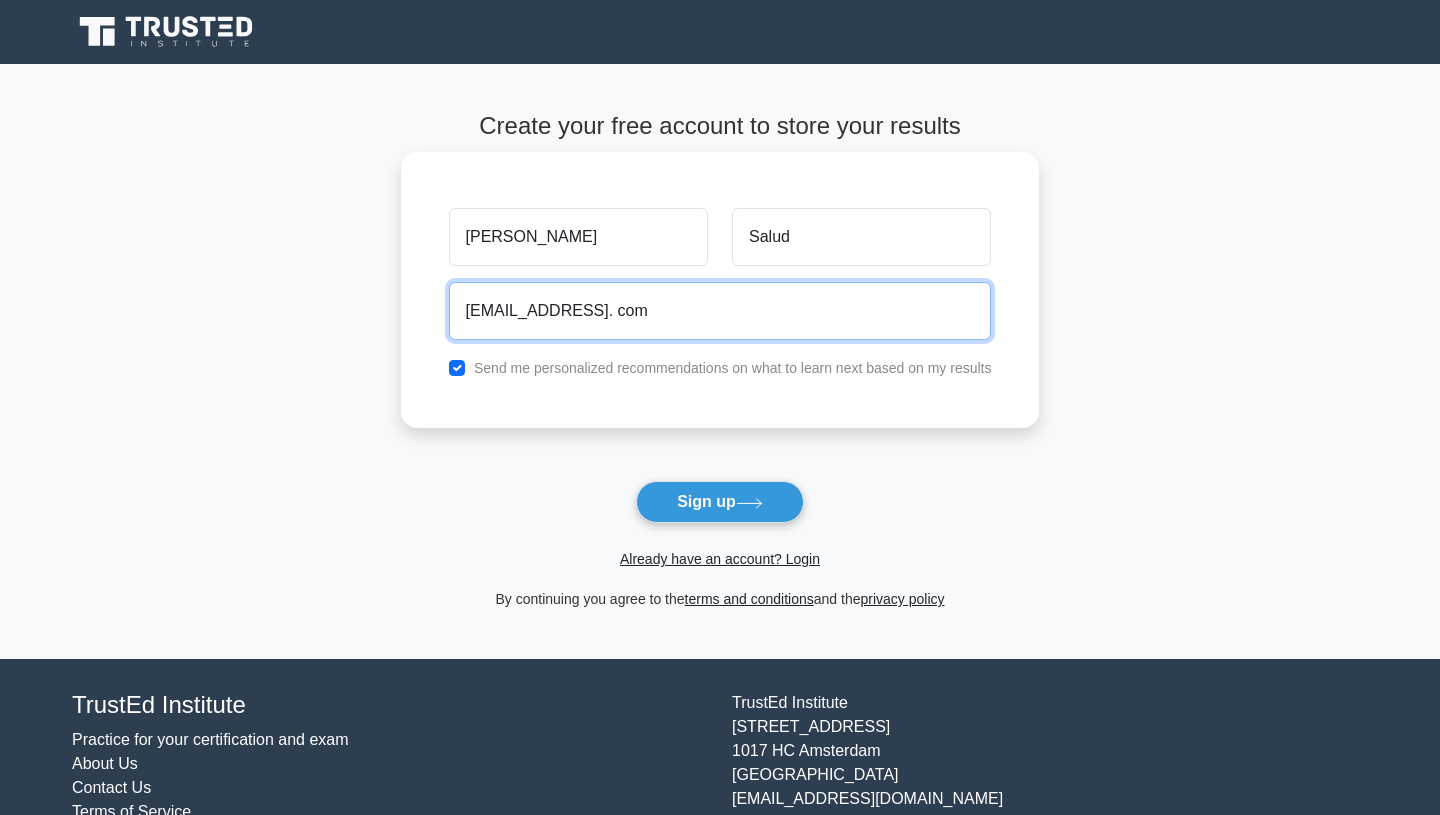 click on "Saludapriljaylamor@gmail. com" at bounding box center (720, 311) 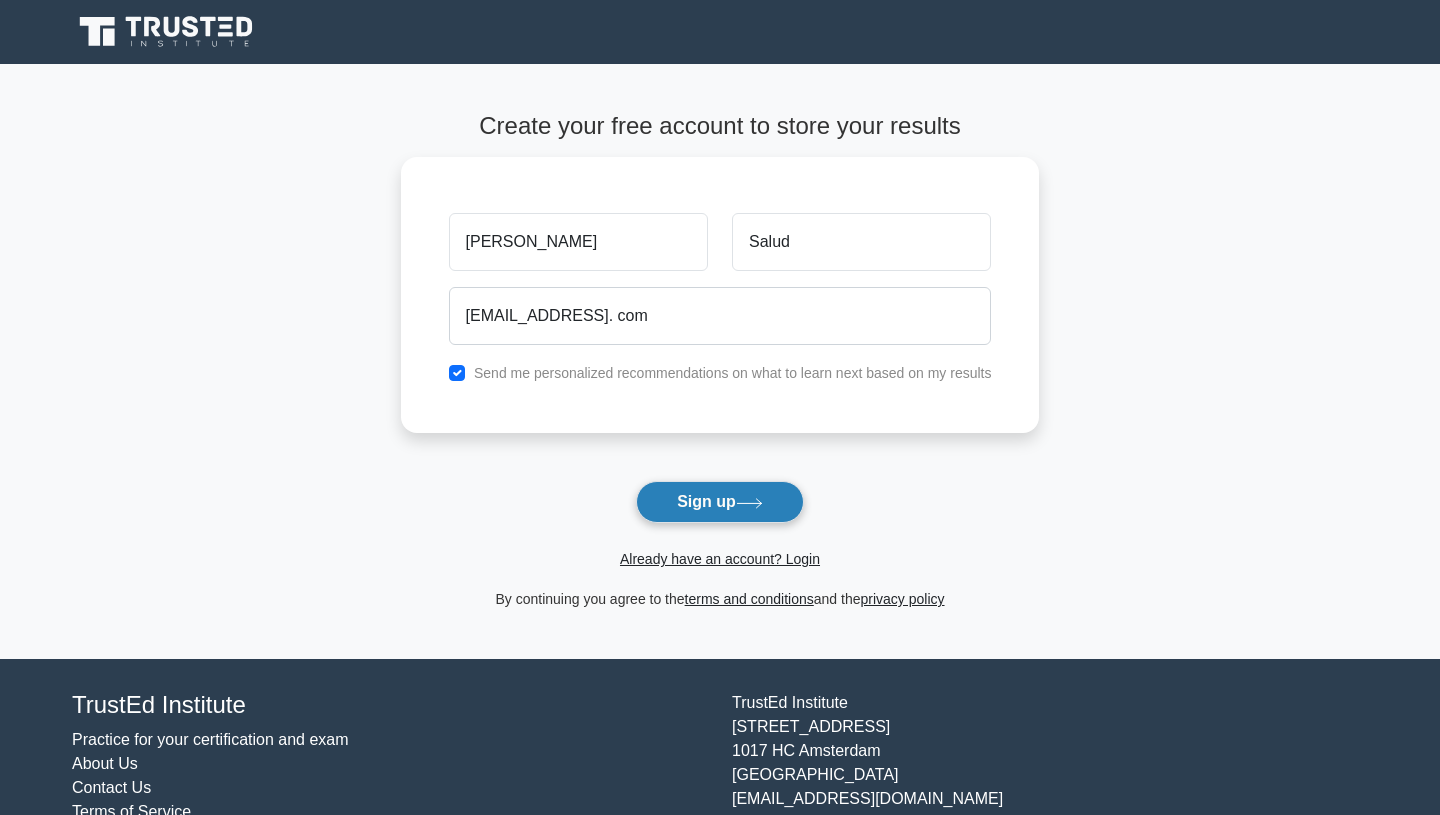 click on "Sign up" at bounding box center (720, 502) 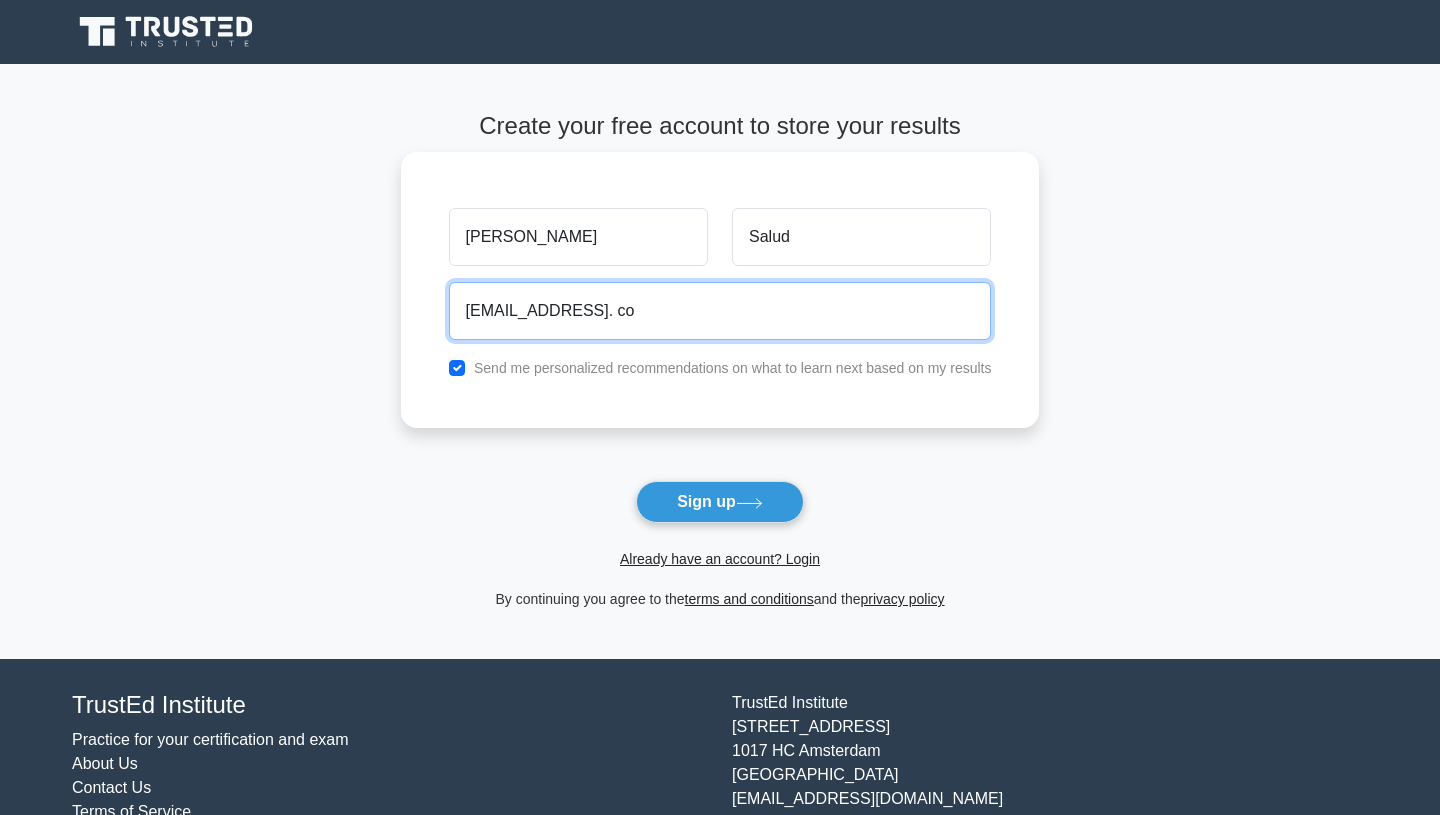 type on "Saludapriljaylamor@gmail. com" 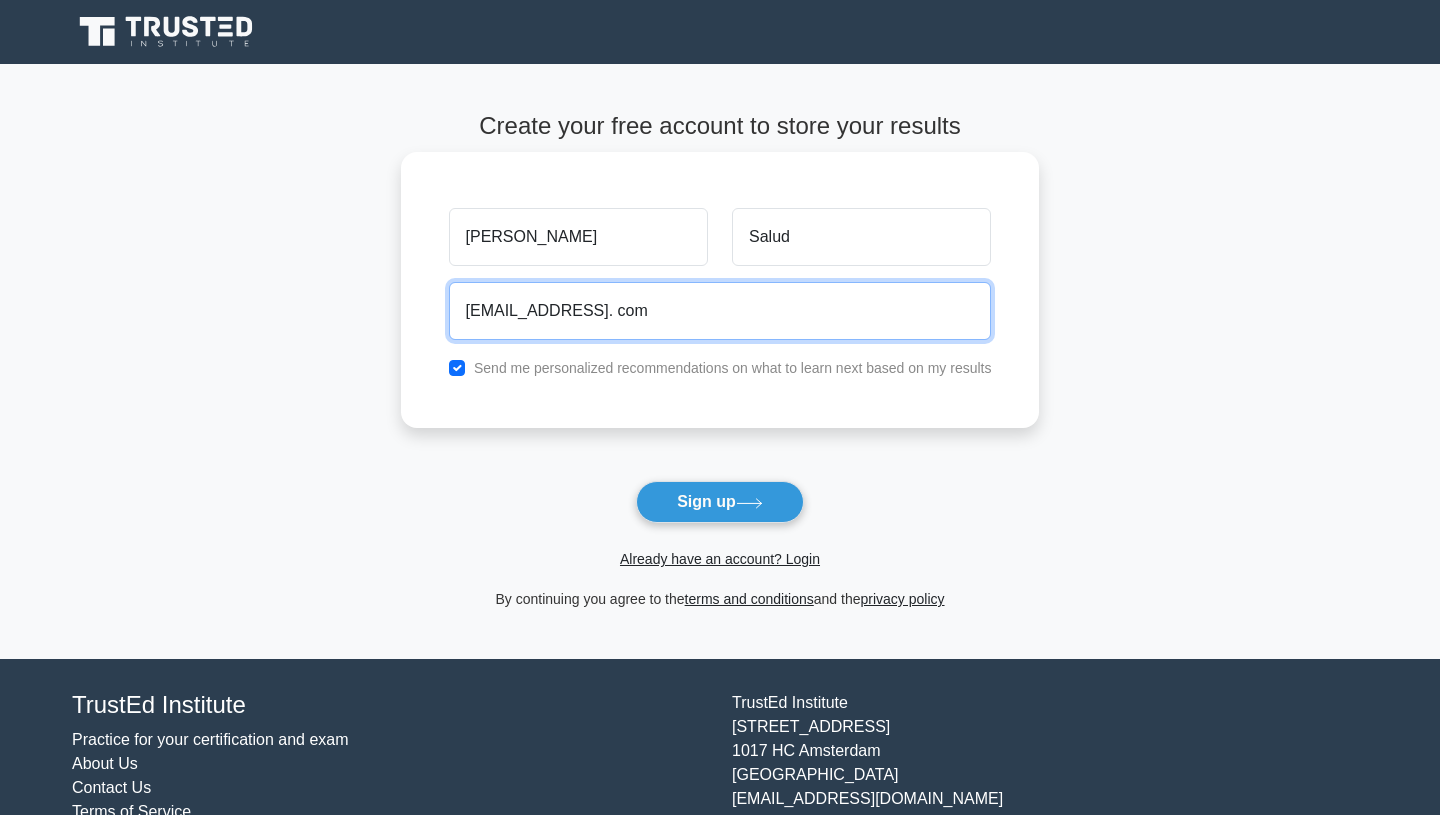 click on "Sign up" at bounding box center (720, 502) 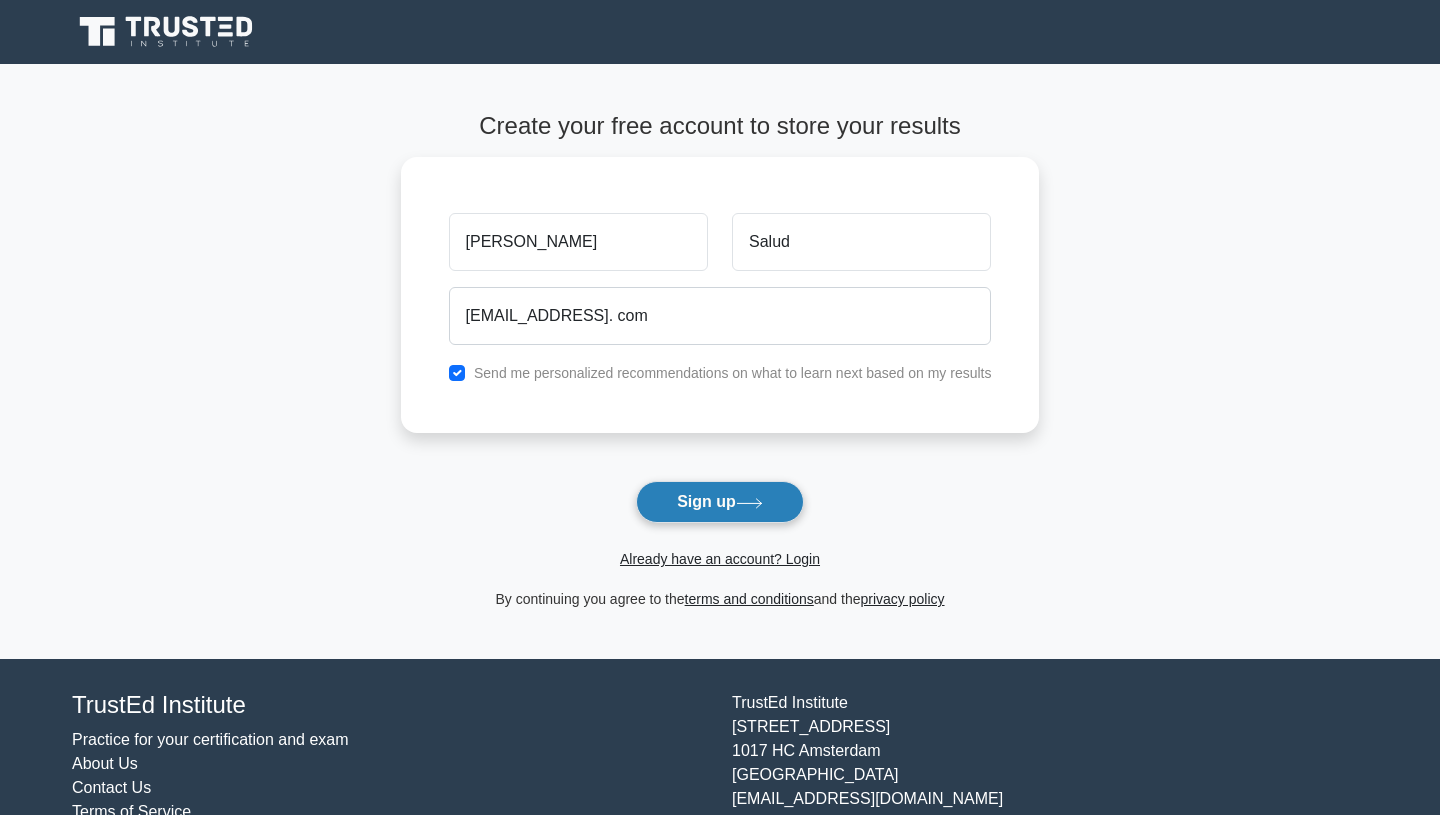 click on "Sign up" at bounding box center (720, 502) 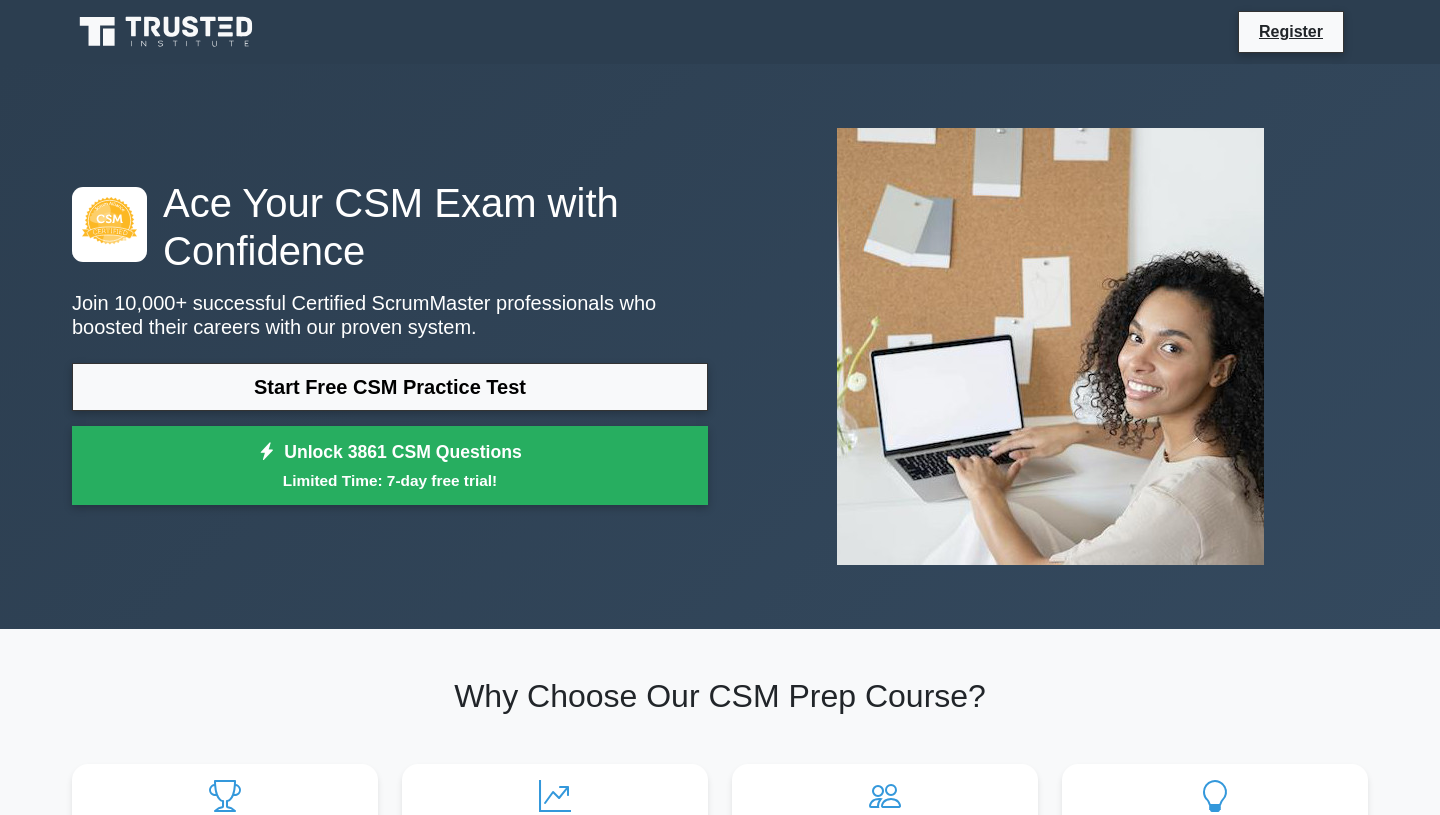 scroll, scrollTop: 0, scrollLeft: 0, axis: both 